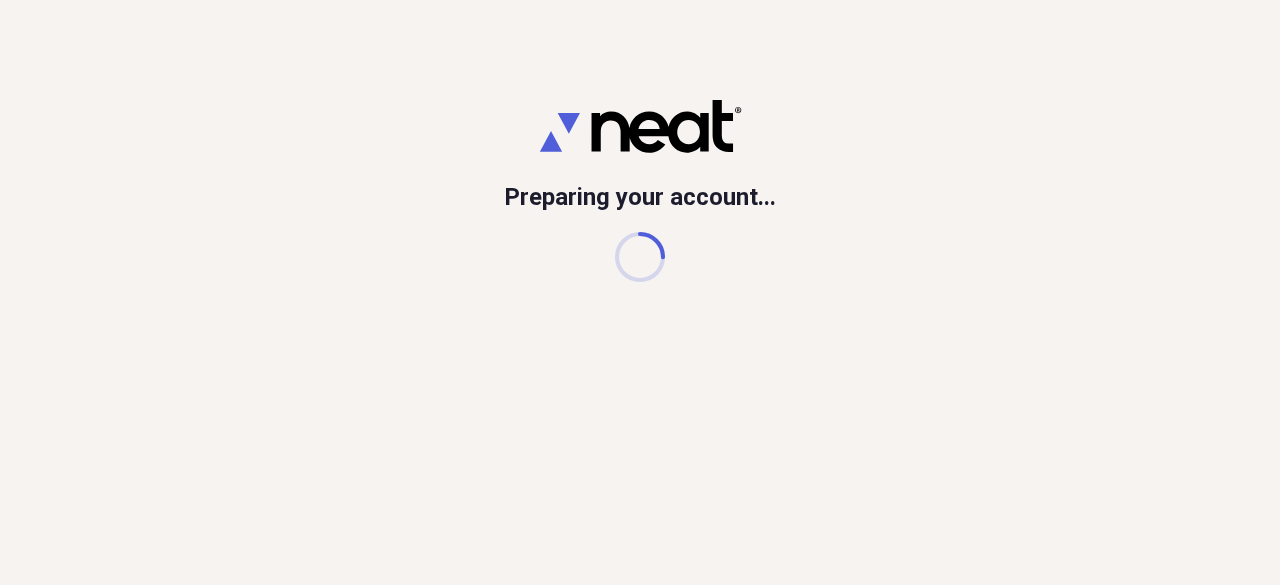 scroll, scrollTop: 0, scrollLeft: 0, axis: both 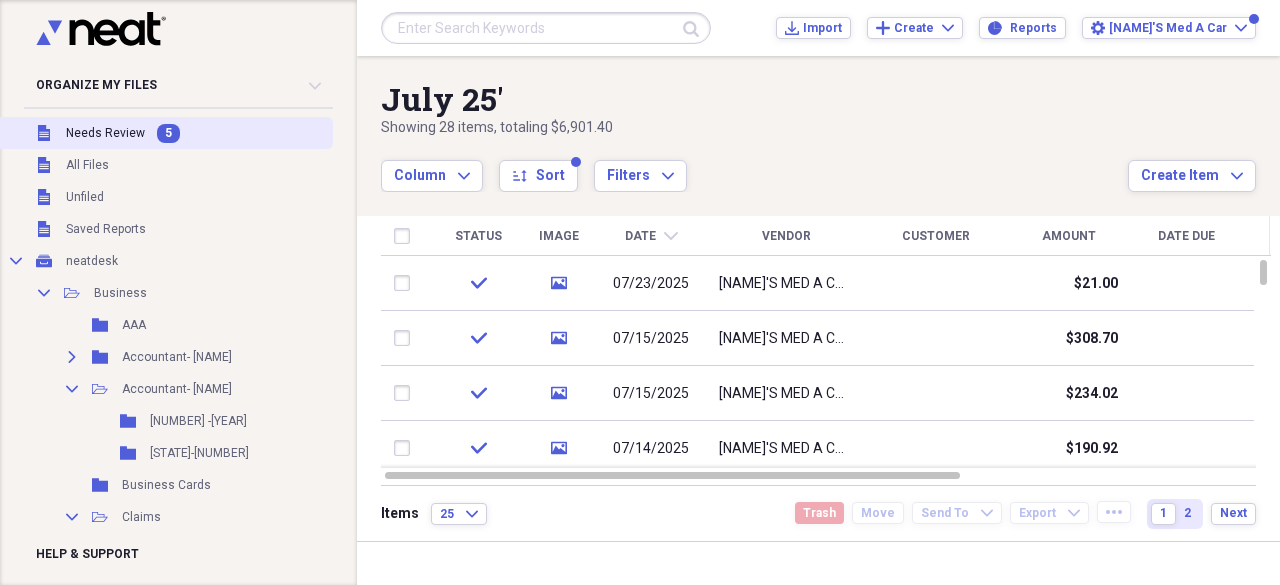 click on "Needs Review" at bounding box center (105, 133) 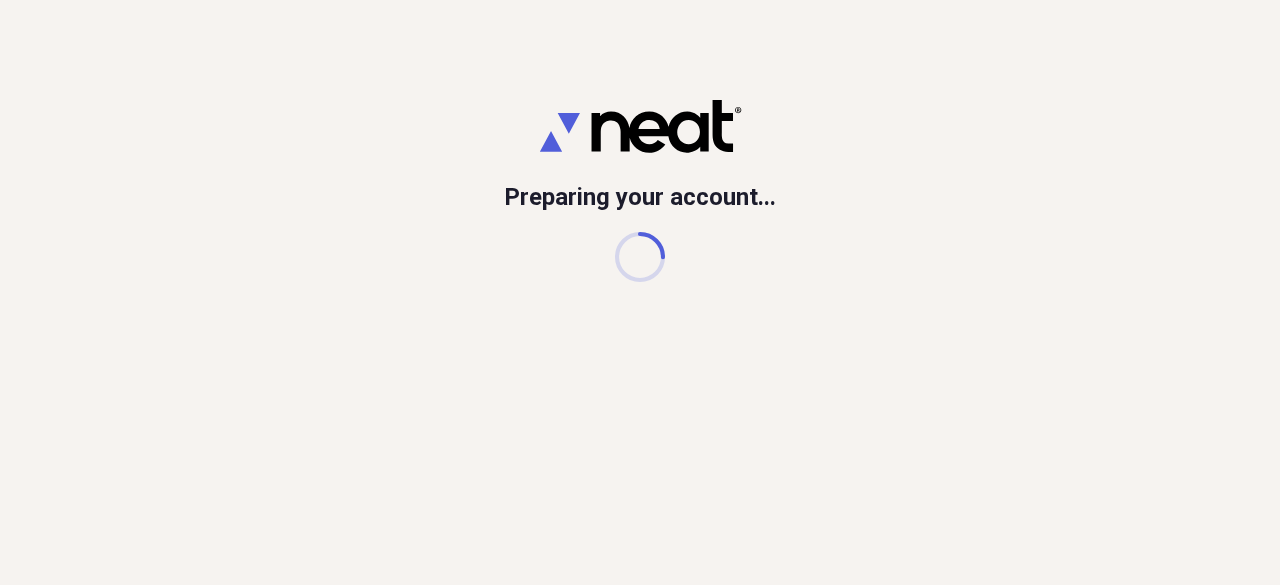 scroll, scrollTop: 0, scrollLeft: 0, axis: both 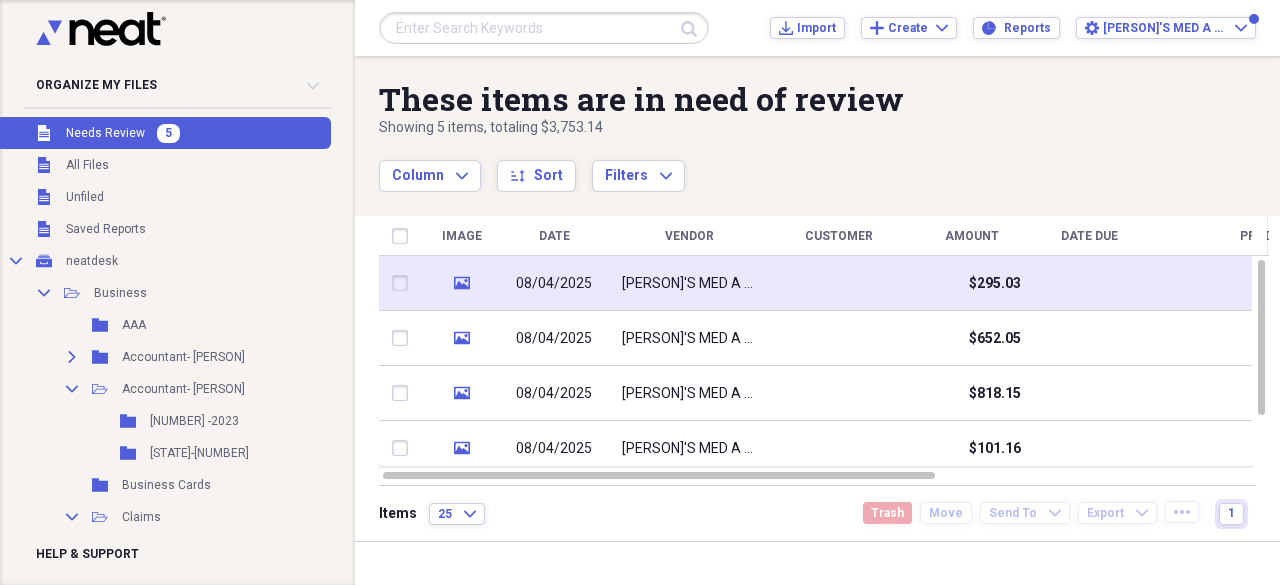 click on "[PERSON]'S MED A CAR" at bounding box center [689, 284] 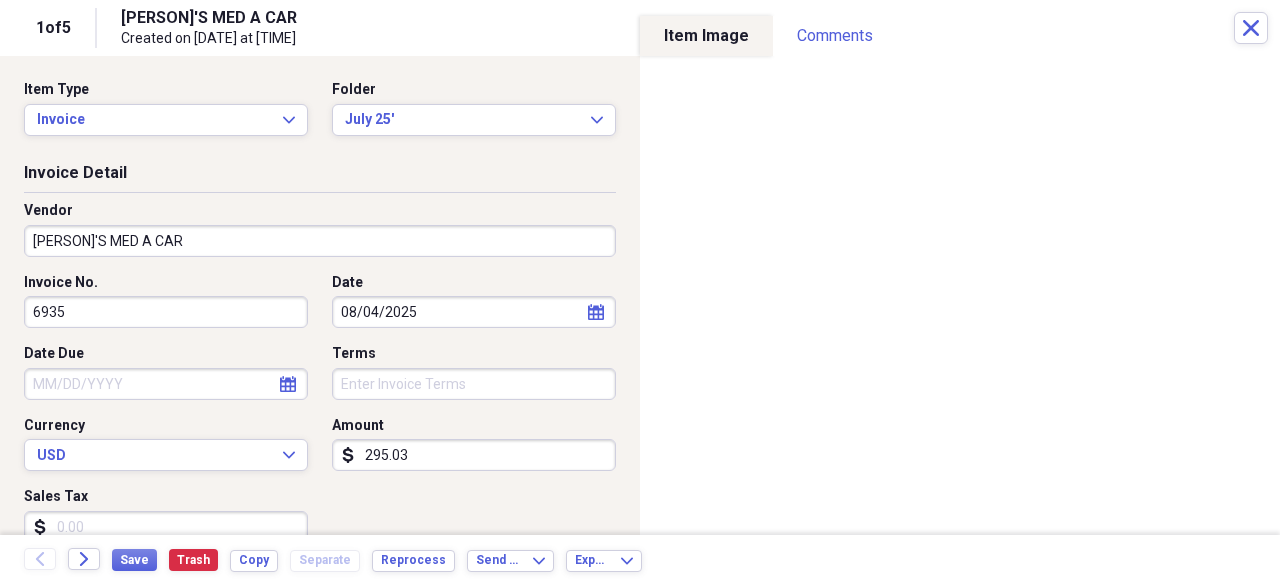 select on "7" 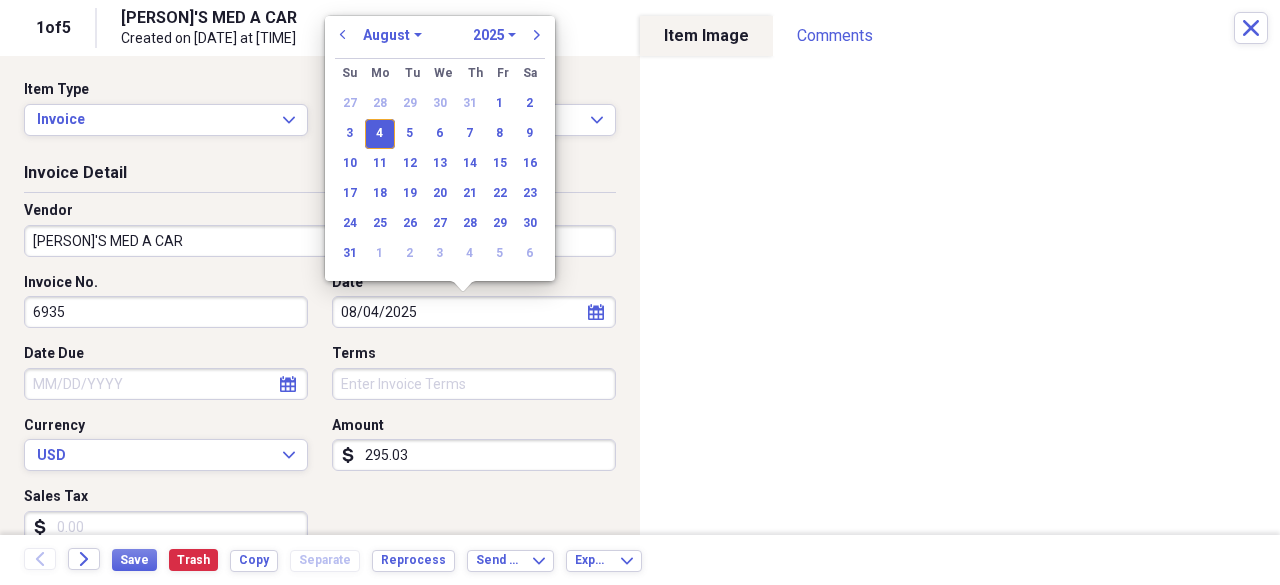 drag, startPoint x: 438, startPoint y: 311, endPoint x: 280, endPoint y: 310, distance: 158.00316 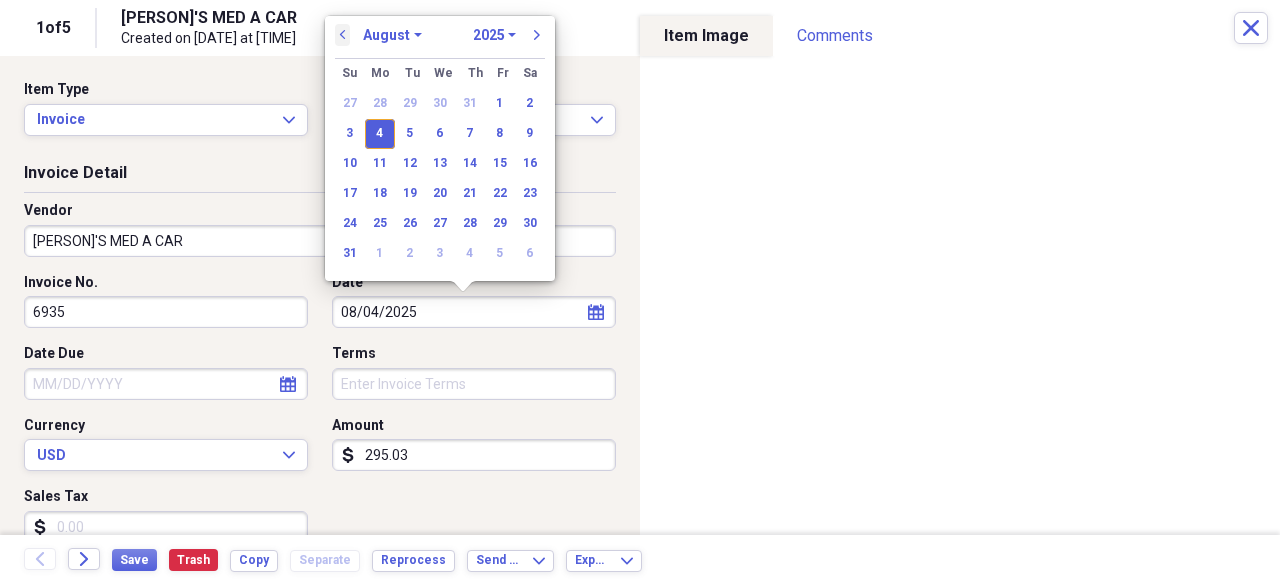 click on "previous" at bounding box center [343, 35] 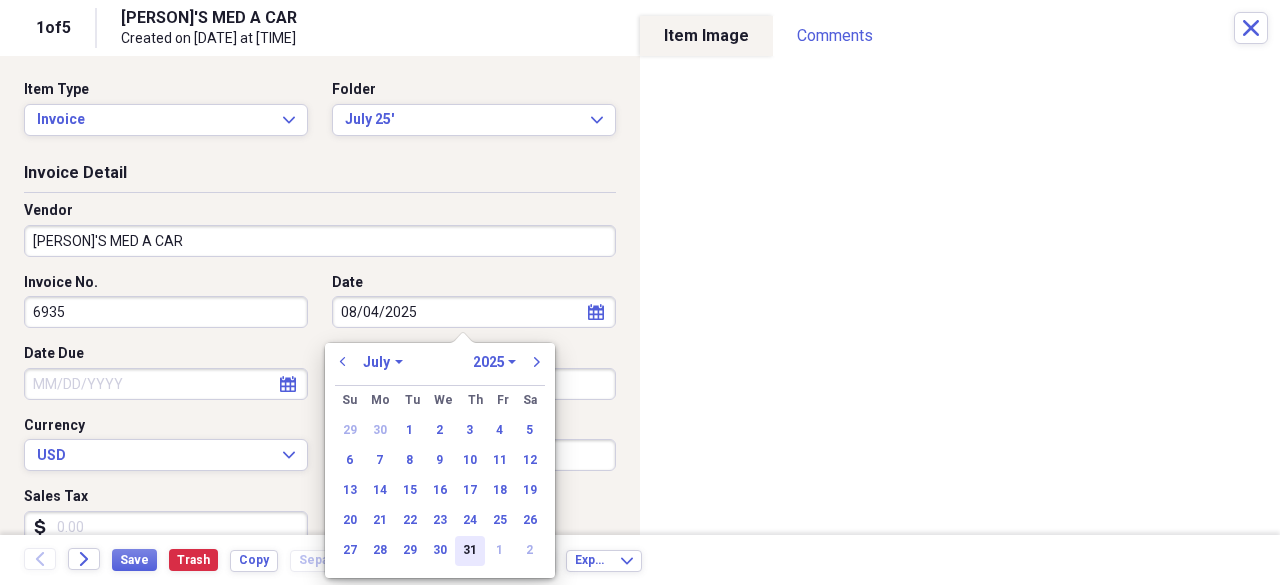 click on "31" at bounding box center (470, 551) 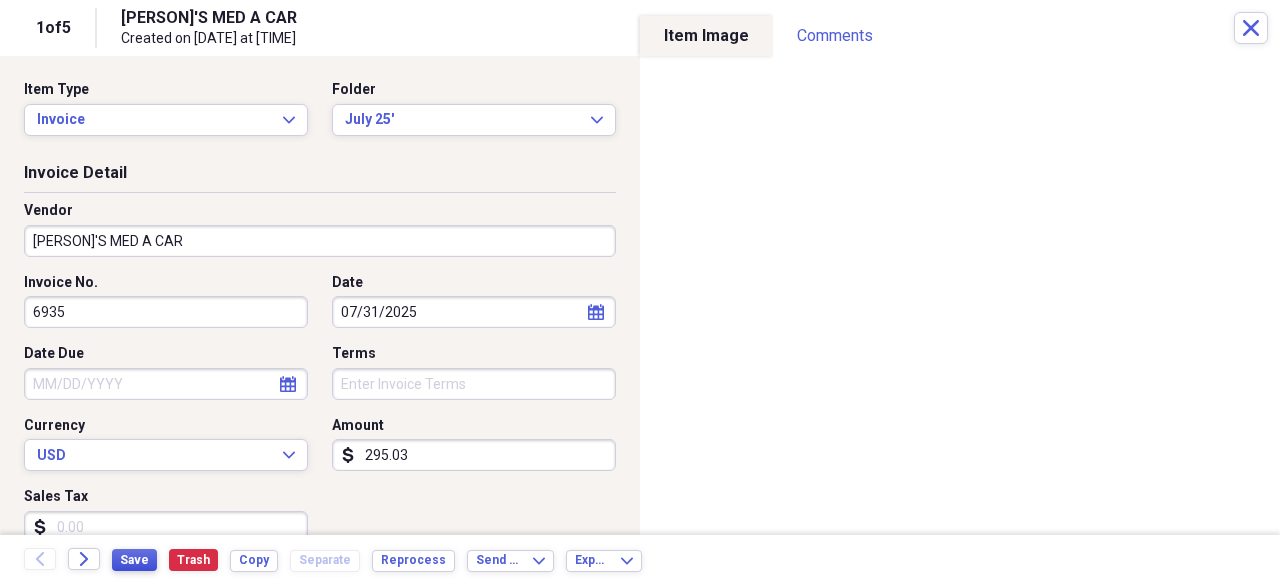 click on "Save" at bounding box center [134, 560] 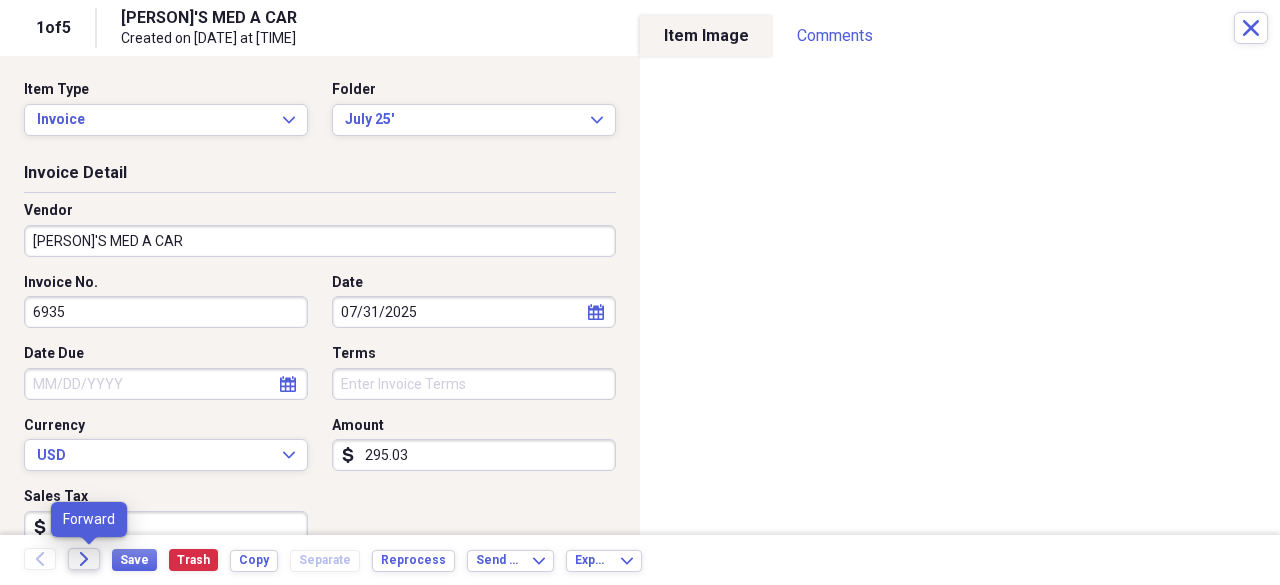 click on "Forward" 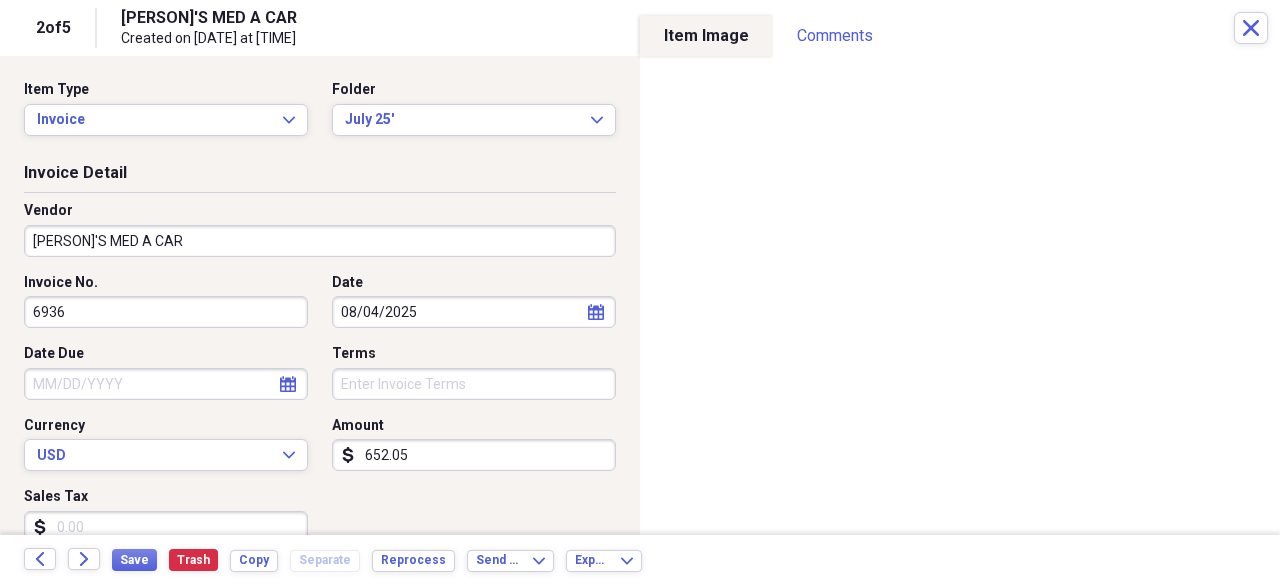click 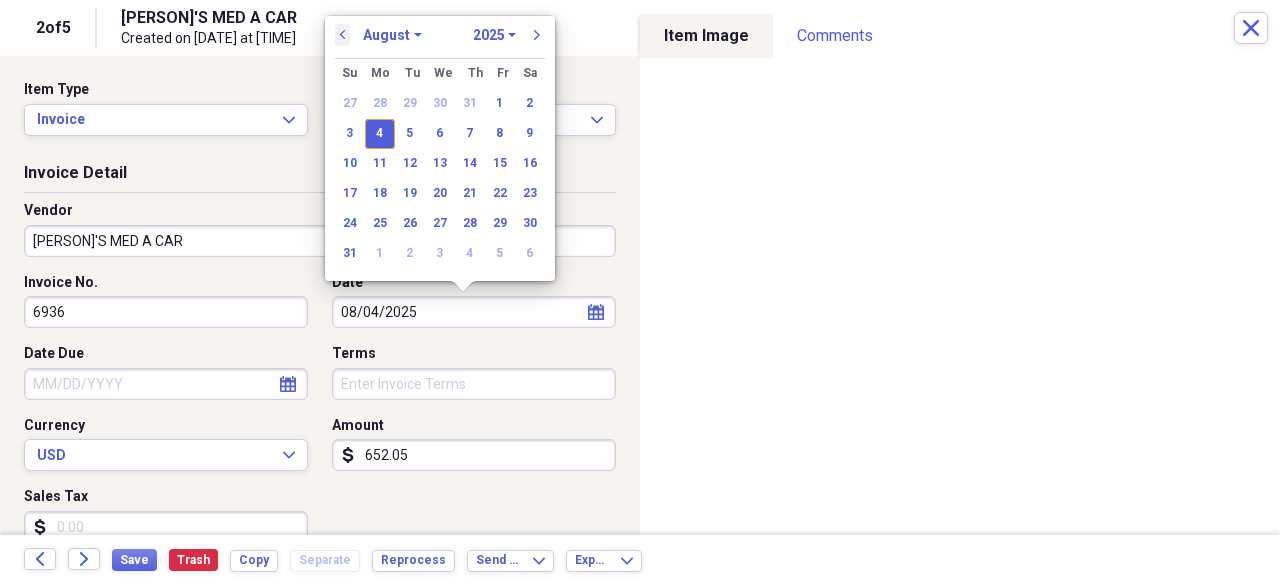 click on "previous" at bounding box center (343, 35) 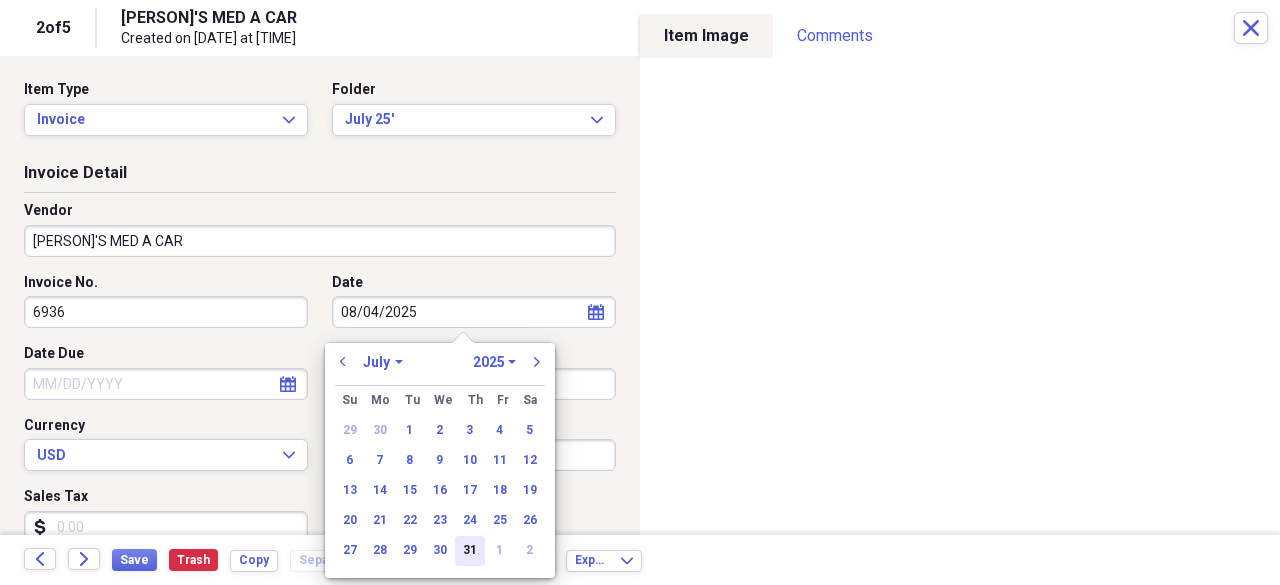click on "31" at bounding box center (470, 551) 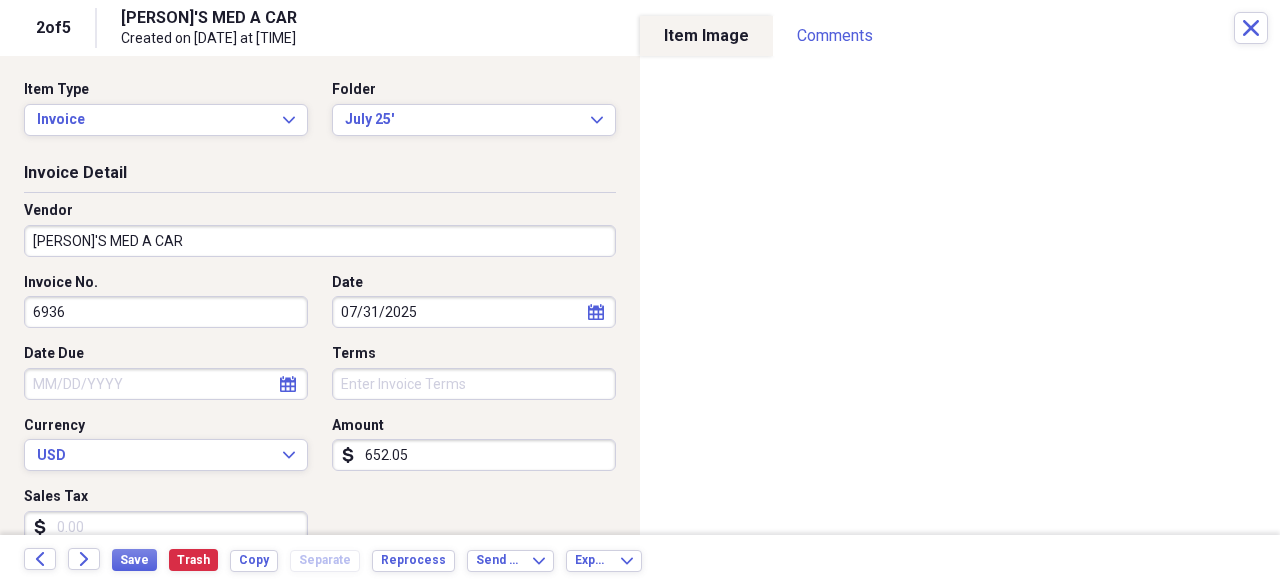 type on "07/31/2025" 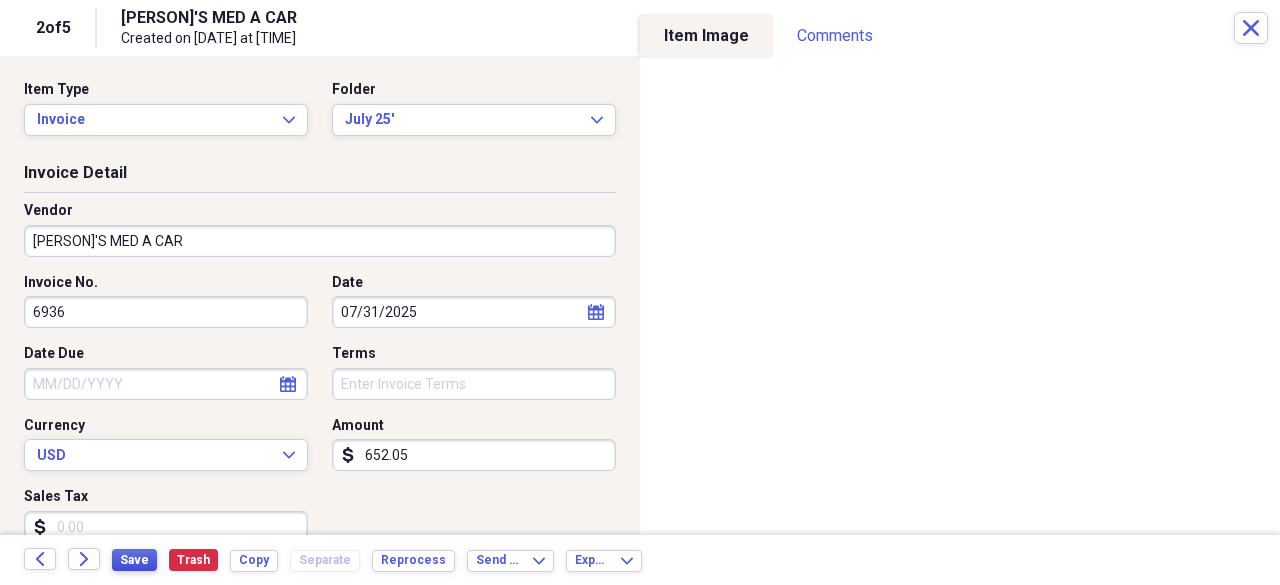 click on "Save" at bounding box center [134, 560] 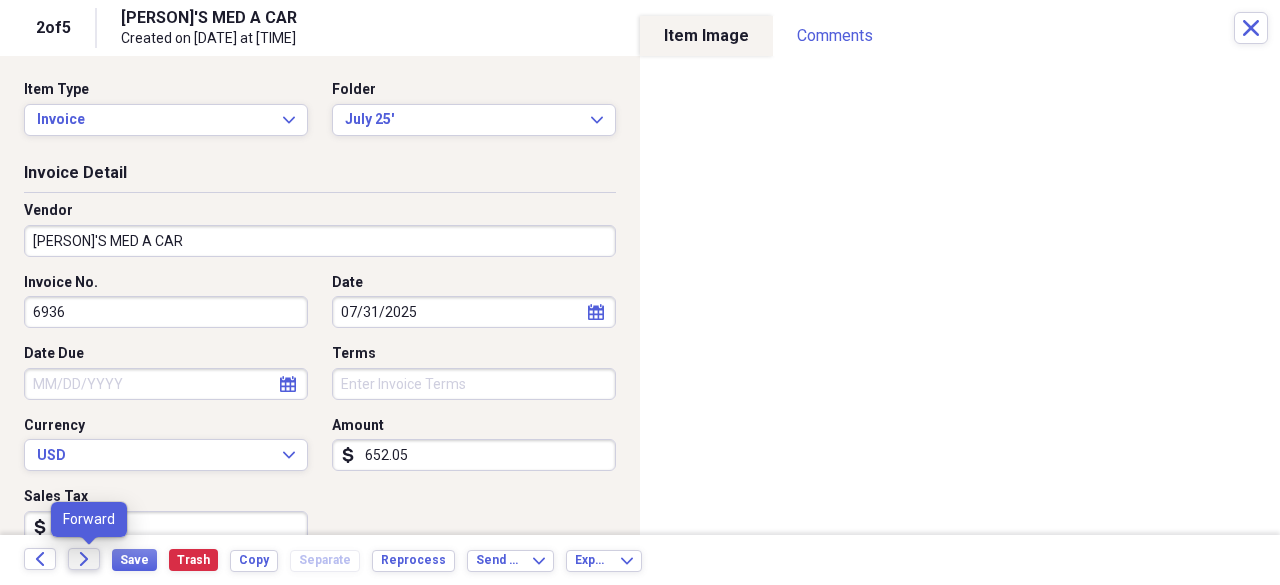 click on "Forward" 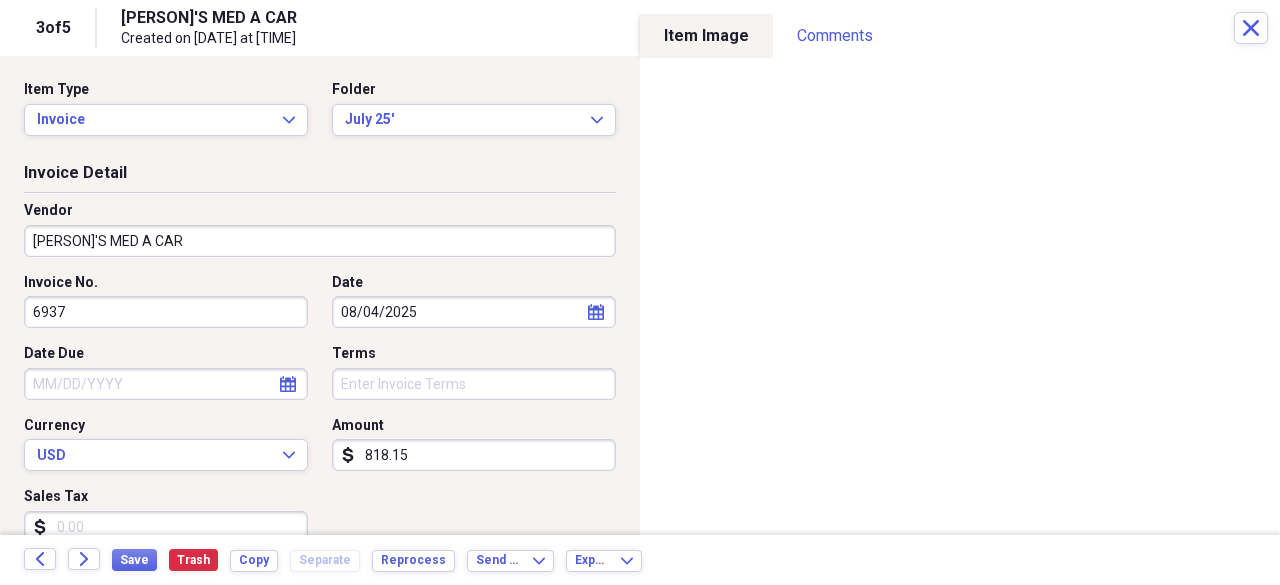 click on "08/04/2025" at bounding box center [474, 312] 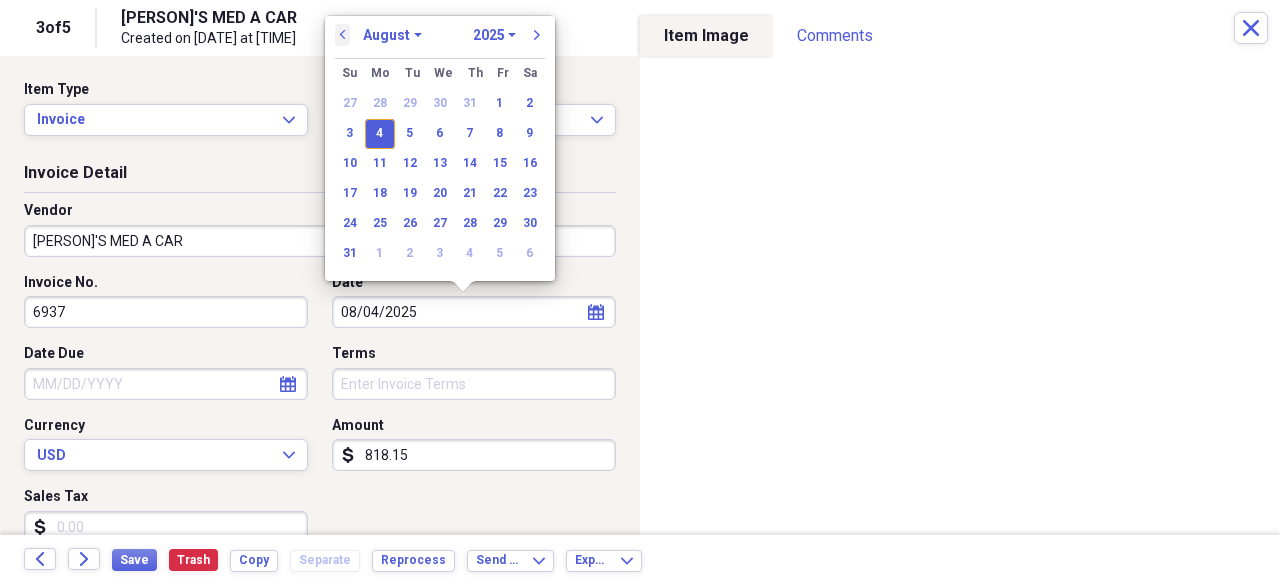 click on "previous" at bounding box center [343, 35] 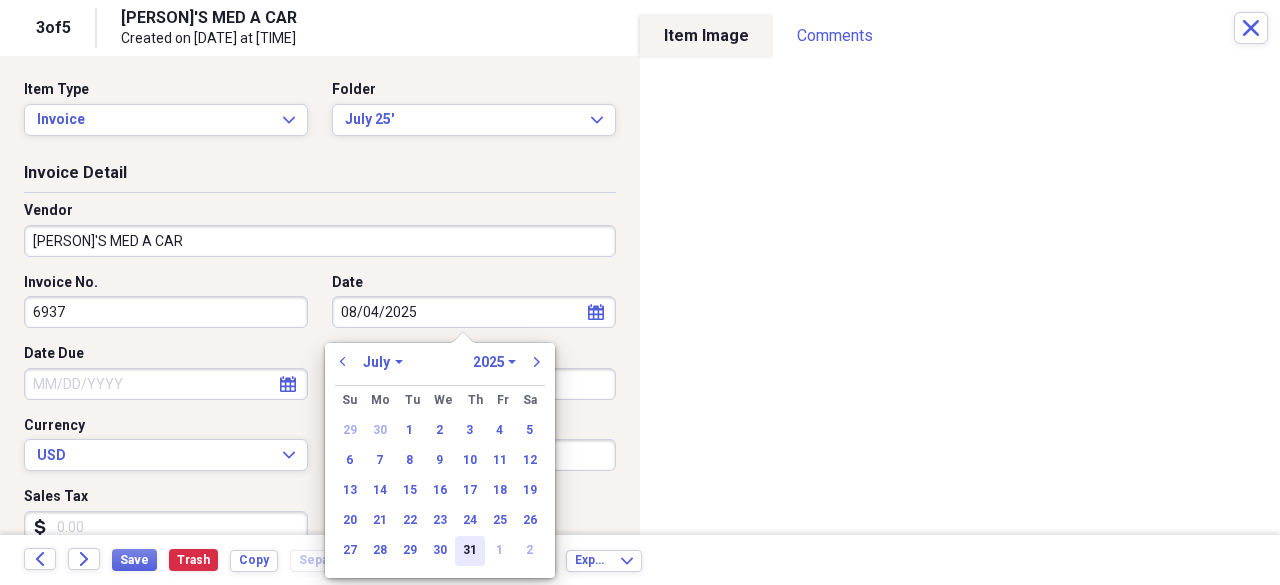 click on "31" at bounding box center (470, 551) 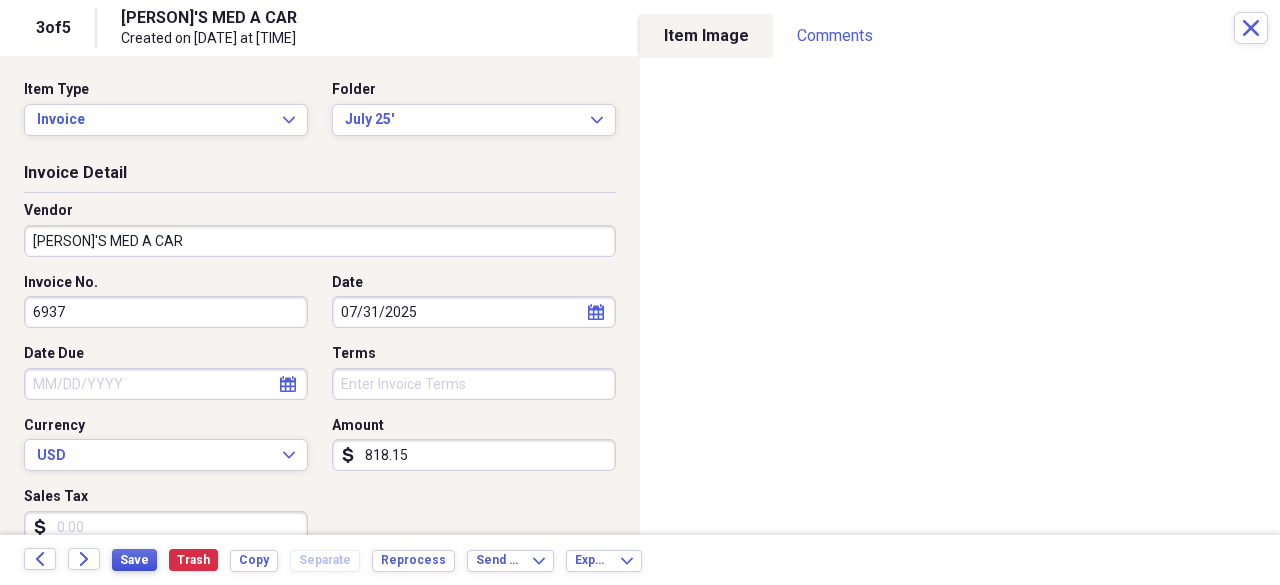 click on "Save" at bounding box center [134, 560] 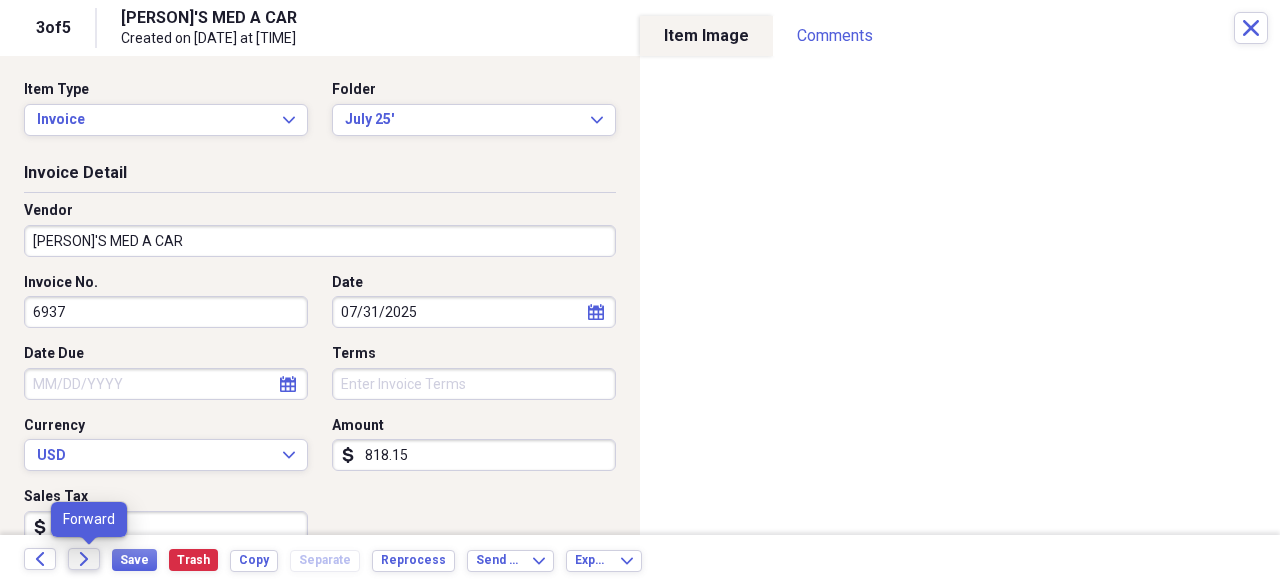 click on "Forward" 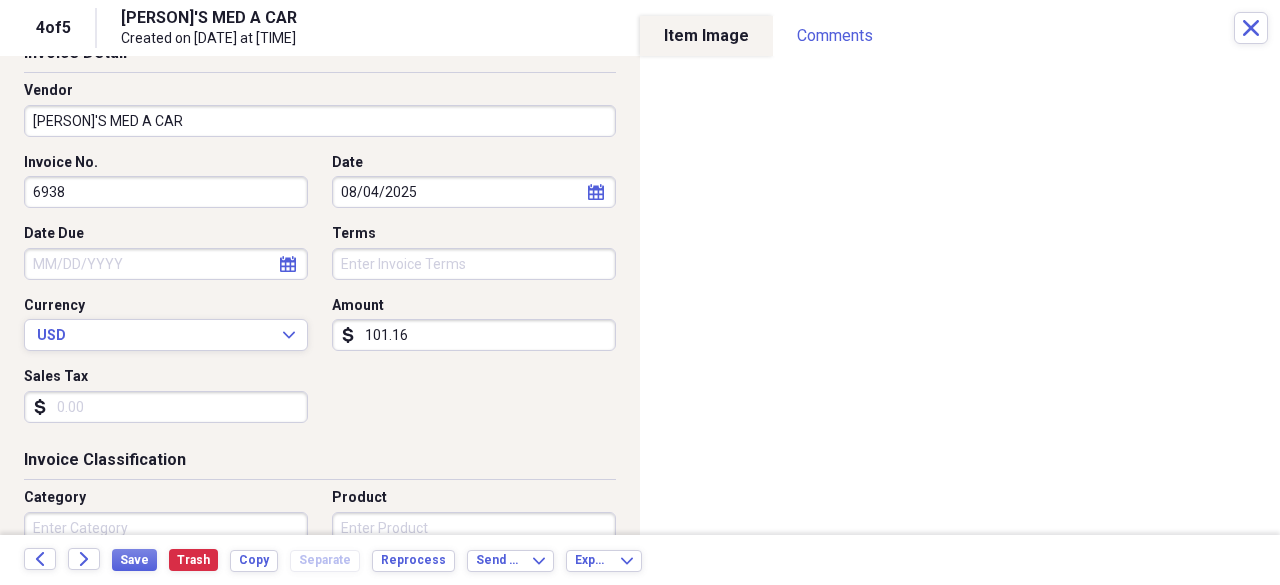 scroll, scrollTop: 110, scrollLeft: 0, axis: vertical 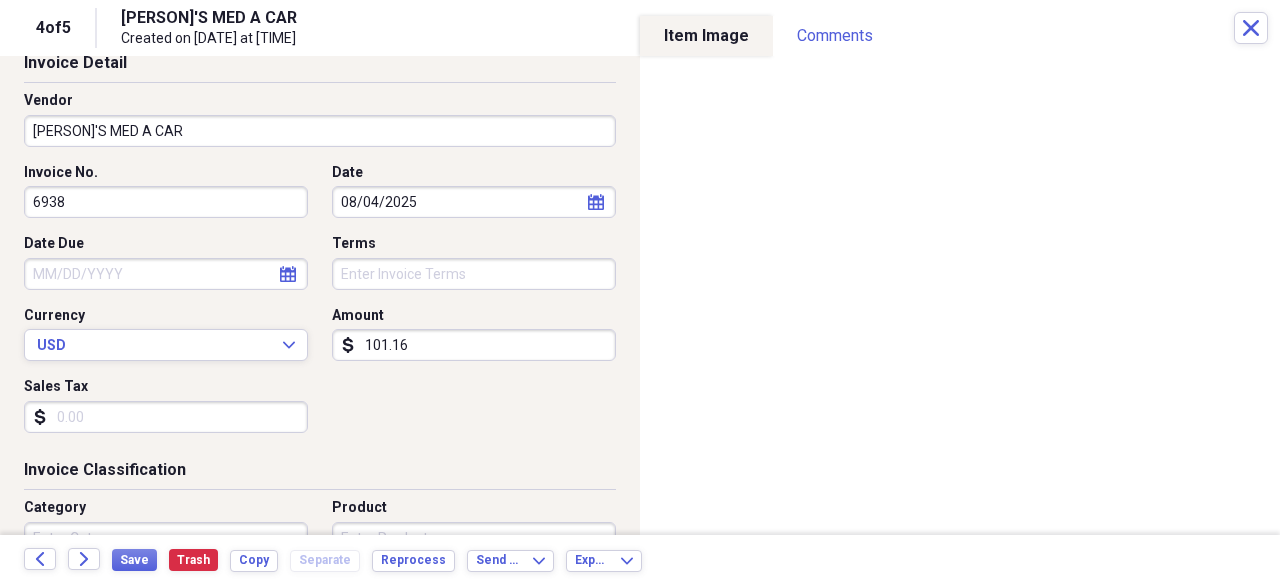 click 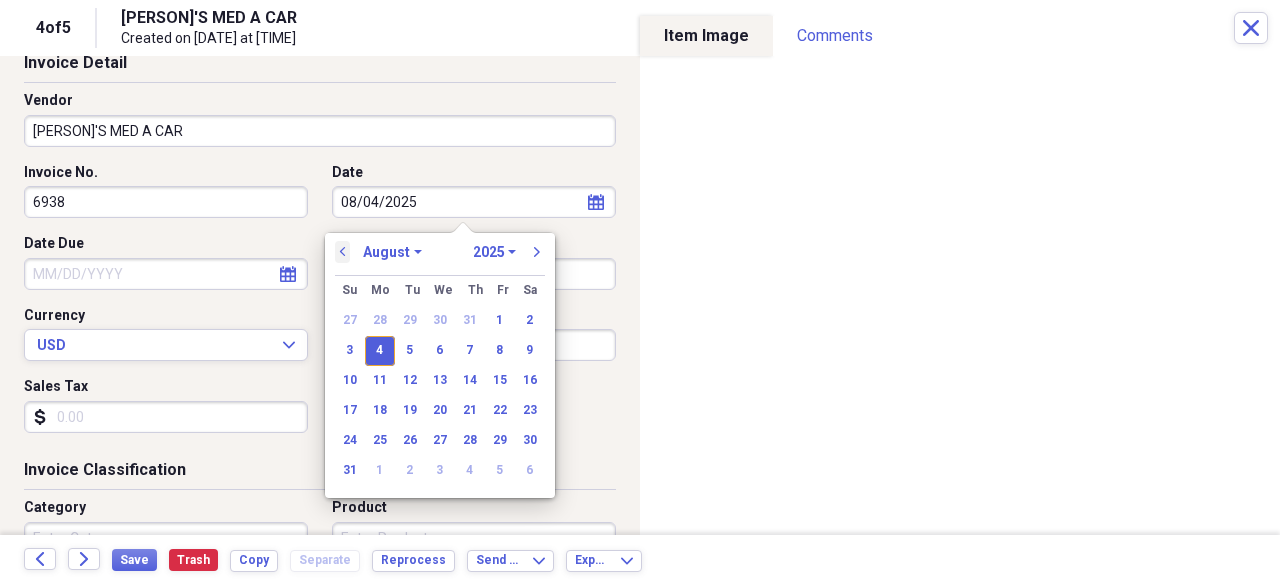 click on "previous January February March April May June July August September October November December 1970 1971 1972 1973 1974 1975 1976 1977 1978 1979 1980 1981 1982 1983 1984 1985 1986 1987 1988 1989 1990 1991 1992 1993 1994 1995 1996 1997 1998 1999 2000 2001 2002 2003 2004 2005 2006 2007 2008 2009 2010 2011 2012 2013 2014 2015 2016 2017 2018 2019 2020 2021 2022 2023 2024 2025 2026 2027 2028 2029 2030 2031 2032 2033 2034 2035 next Su Sunday Mo Monday Tu Tuesday We Wednesday Th Thursday Fr Friday Sa Saturday 27 28 29 30 31 1 2 3 4 5 6 7 8 9 10 11 12 13 14 15 16 17 18 19 20 21 22 23 24 25 26 27 28 29 30 31 1 2 3 4 5 6" at bounding box center [440, 365] 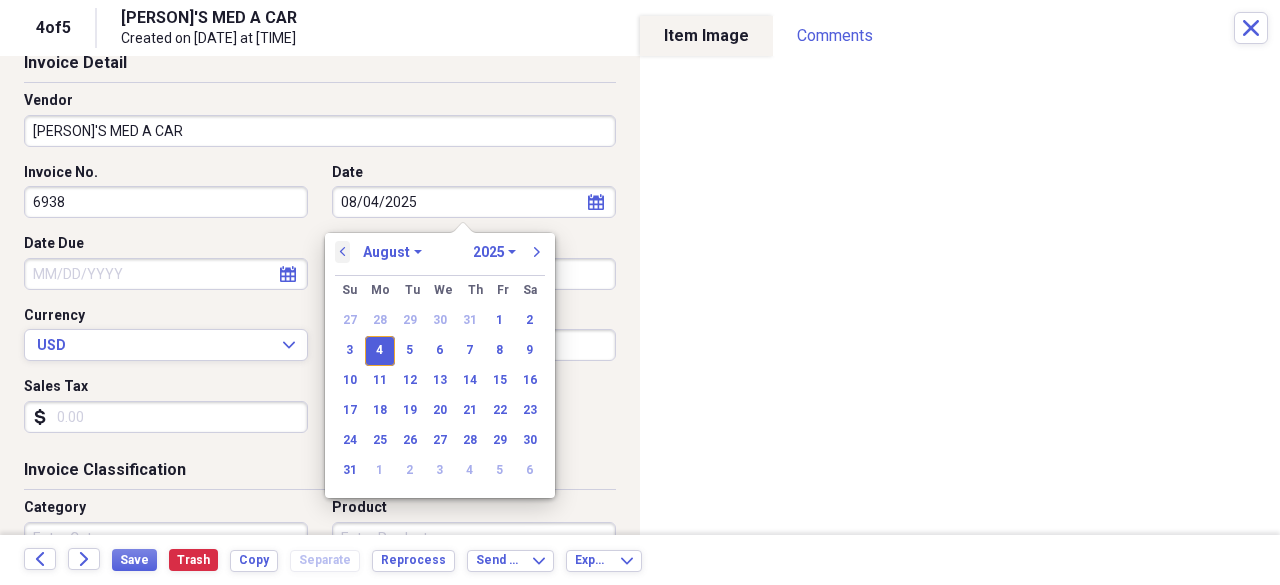 click on "previous" at bounding box center (343, 252) 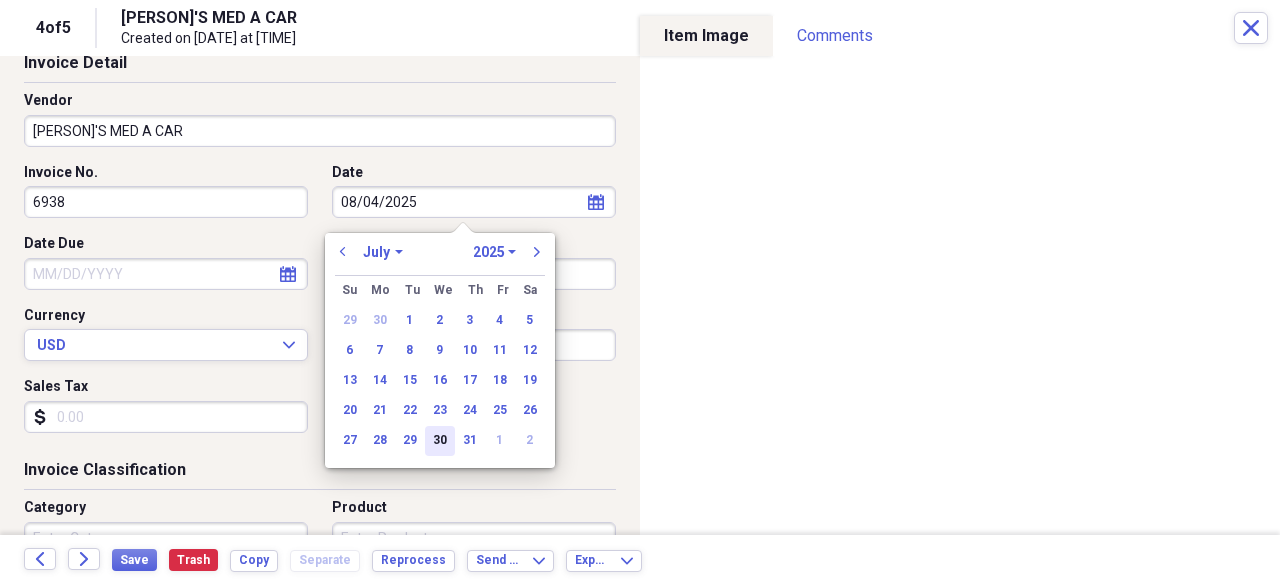 click on "30" at bounding box center [440, 441] 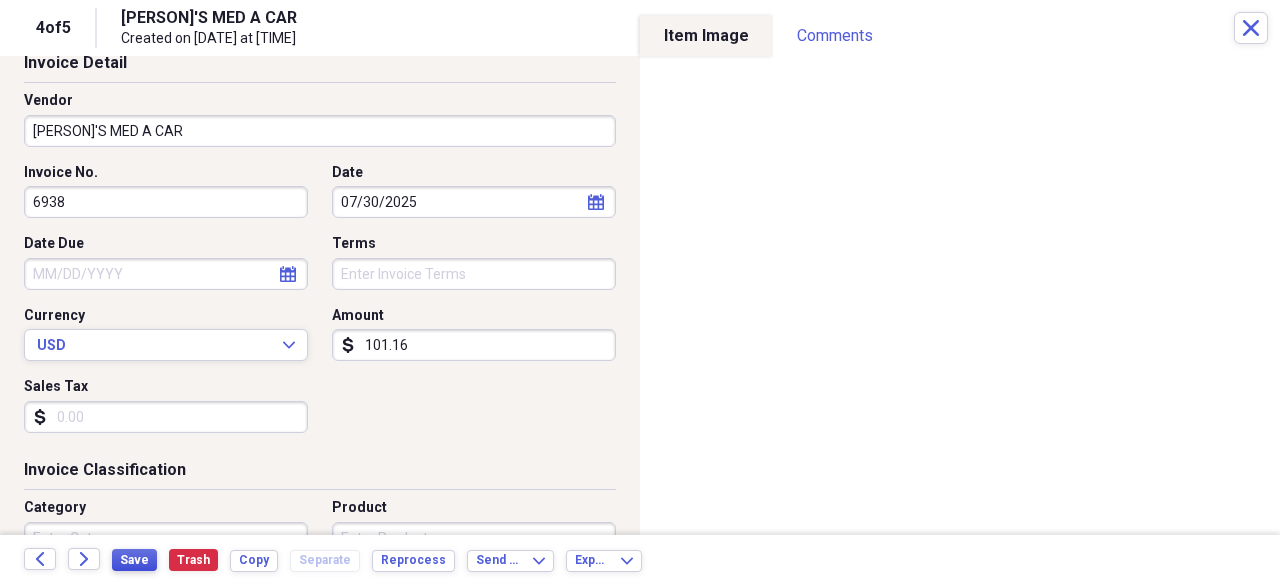 click on "Save" at bounding box center [134, 560] 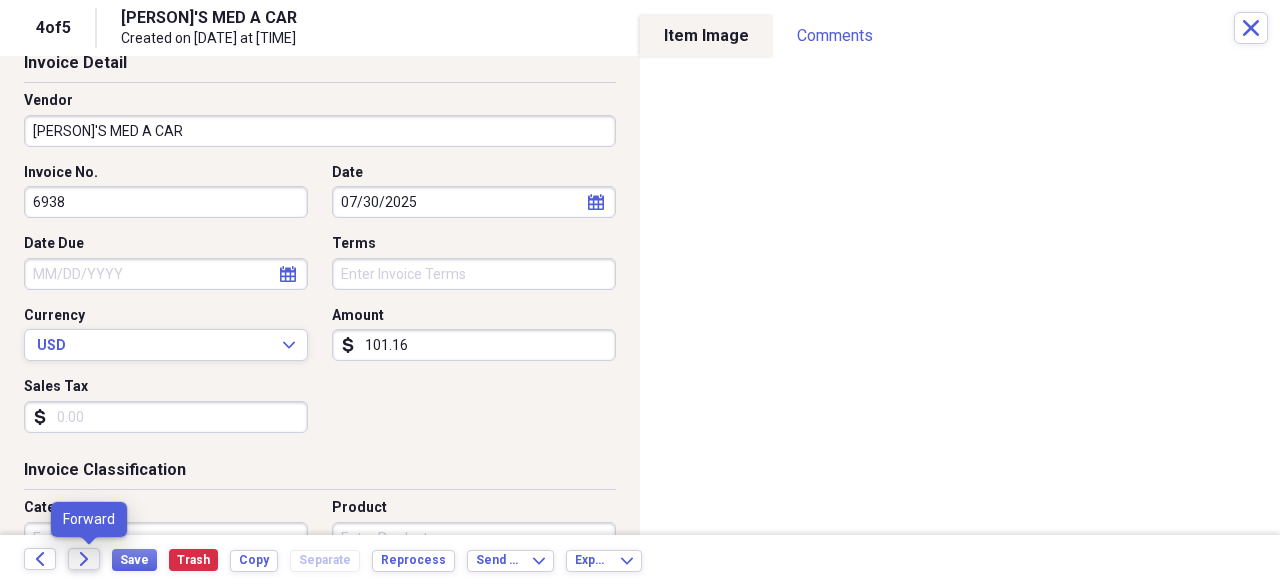 click on "Forward" 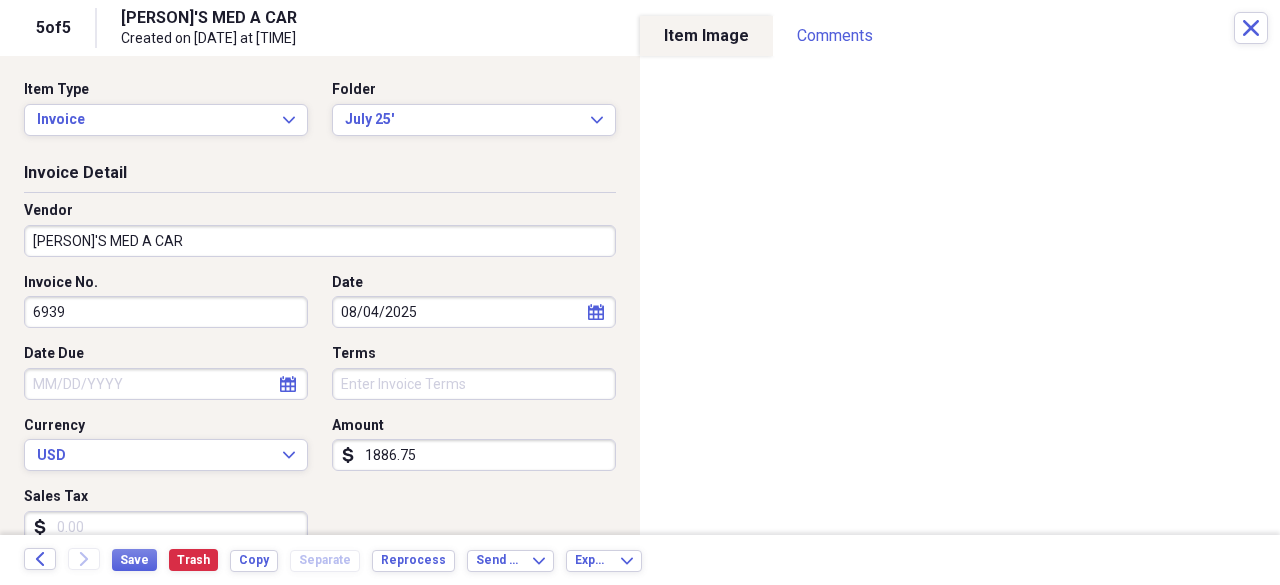 click on "calendar Calendar" at bounding box center (596, 312) 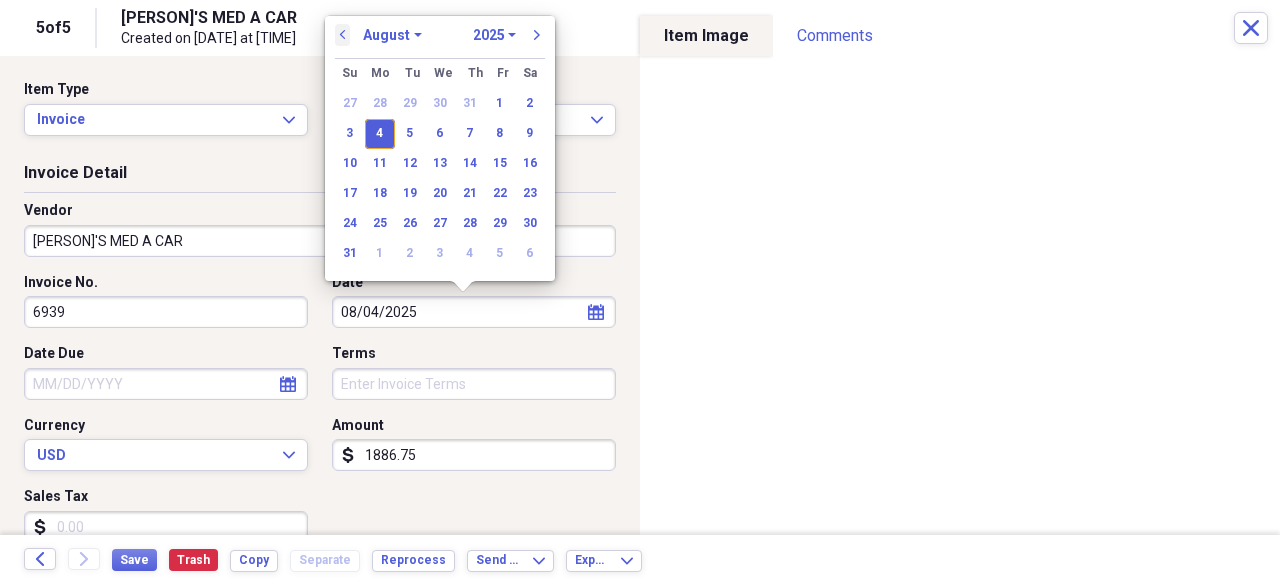 click on "previous" at bounding box center [343, 35] 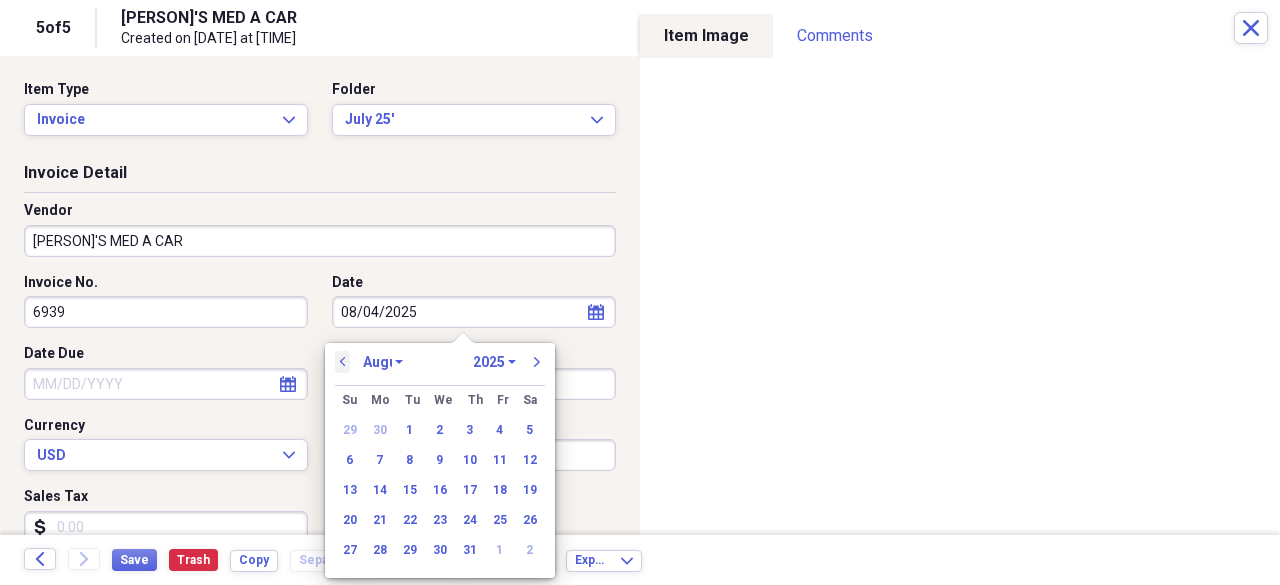 select on "6" 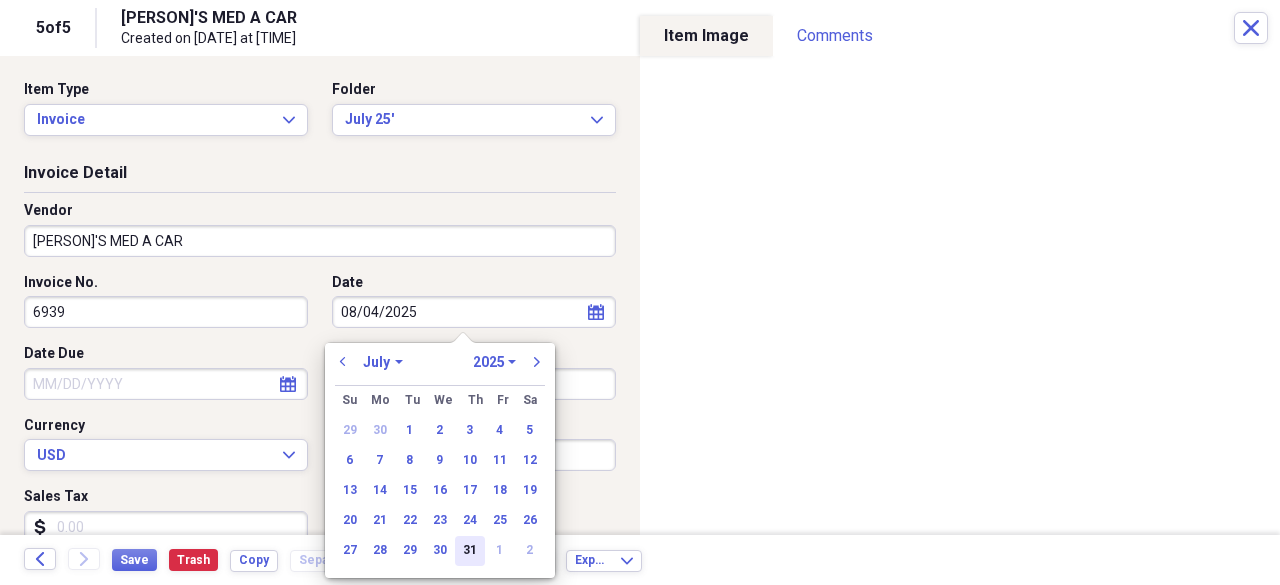 click on "31" at bounding box center (470, 551) 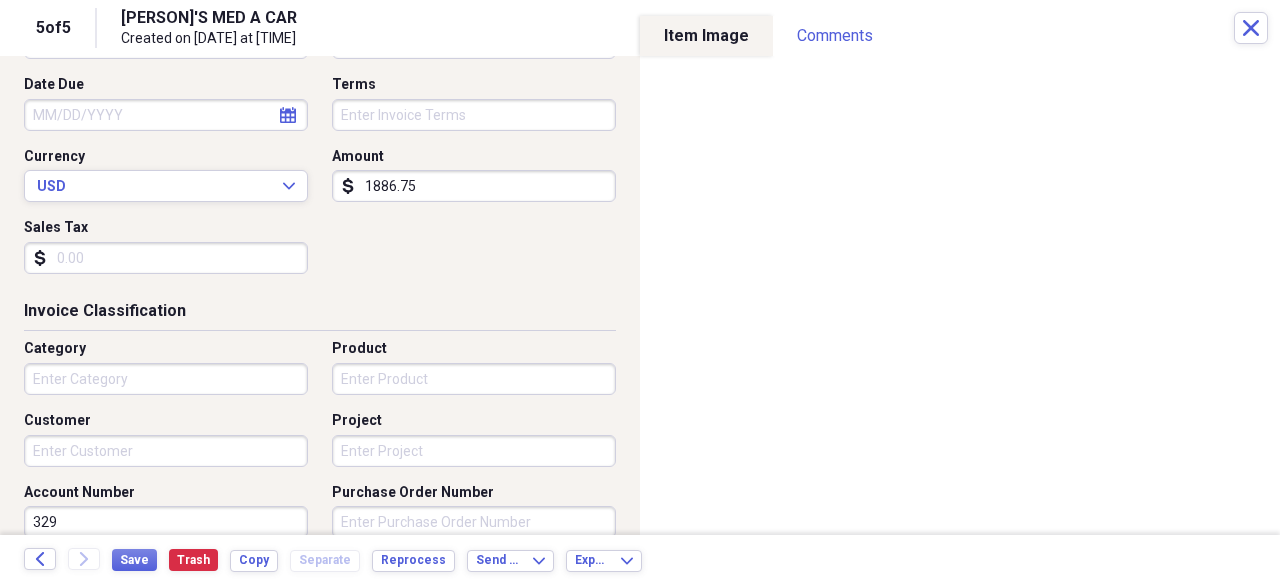 scroll, scrollTop: 0, scrollLeft: 0, axis: both 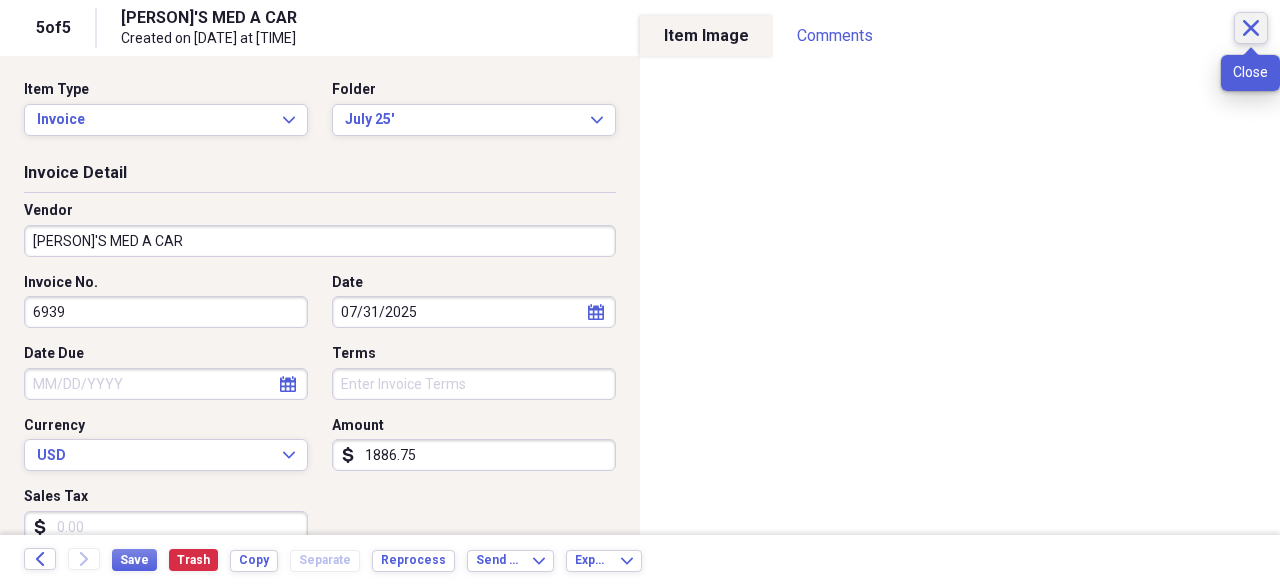 click 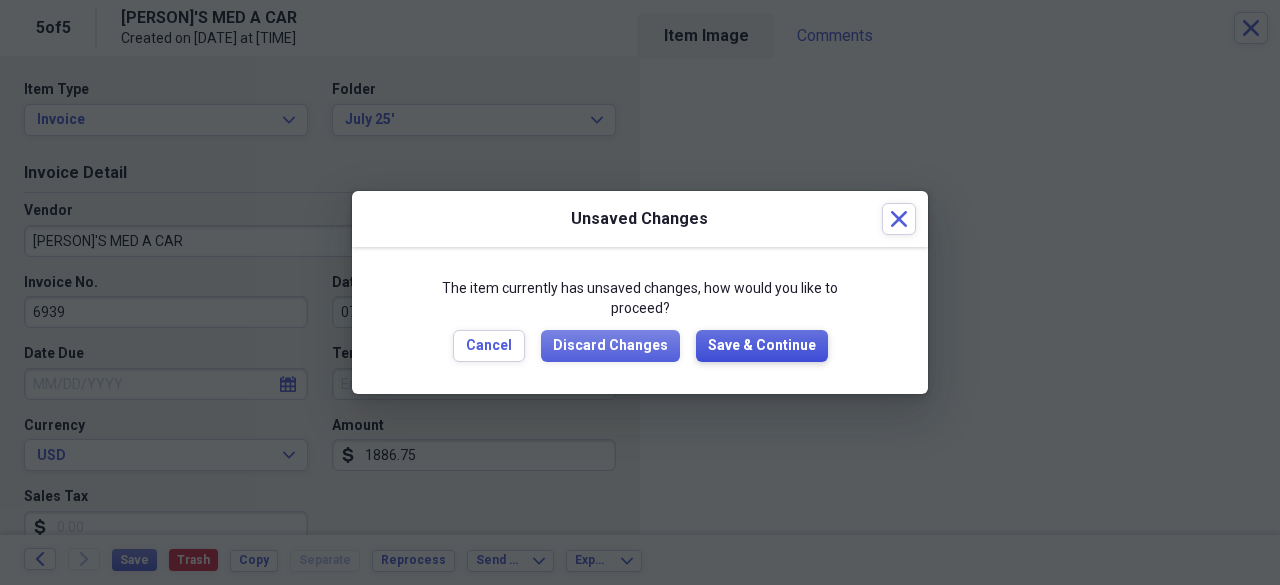 click on "Save & Continue" at bounding box center [762, 346] 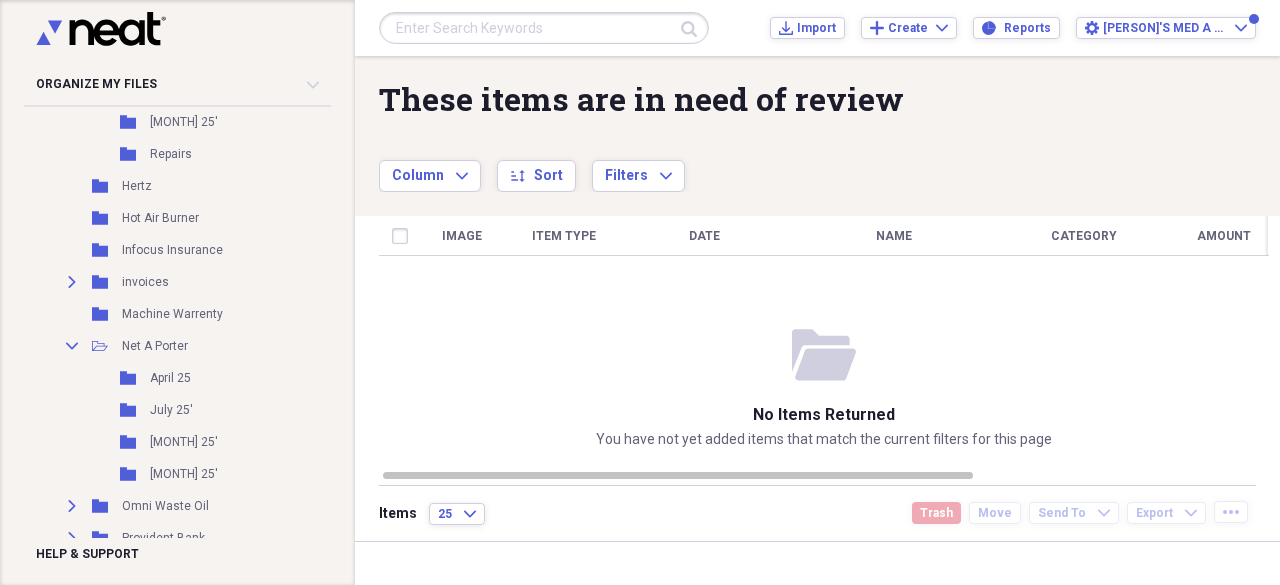 scroll, scrollTop: 653, scrollLeft: 0, axis: vertical 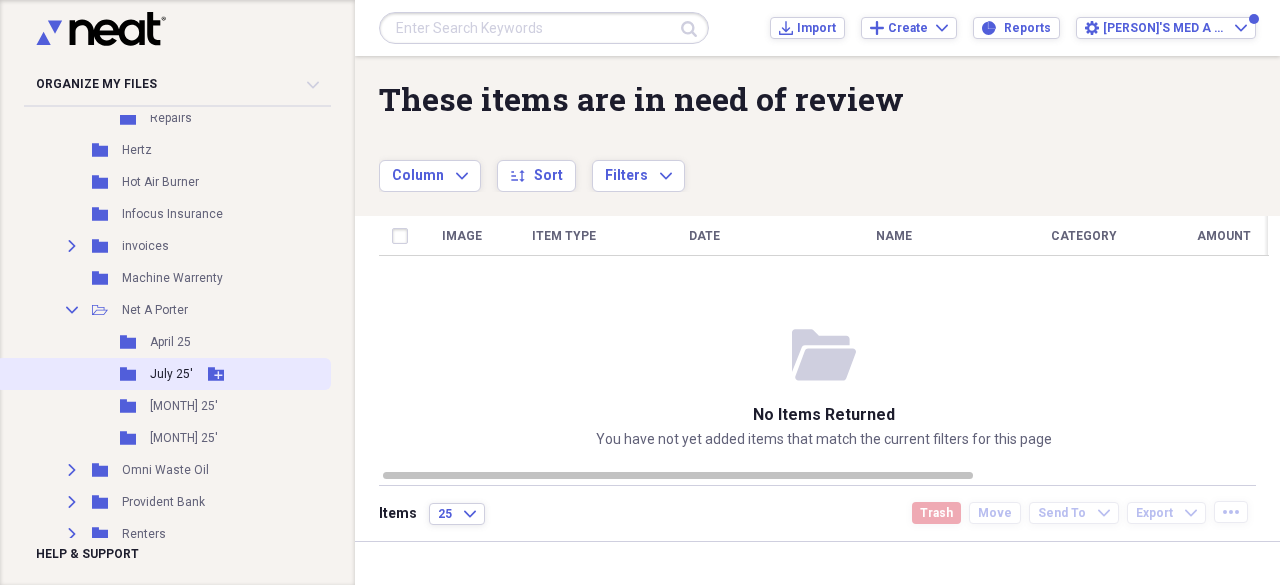 click on "July 25'" at bounding box center (171, 374) 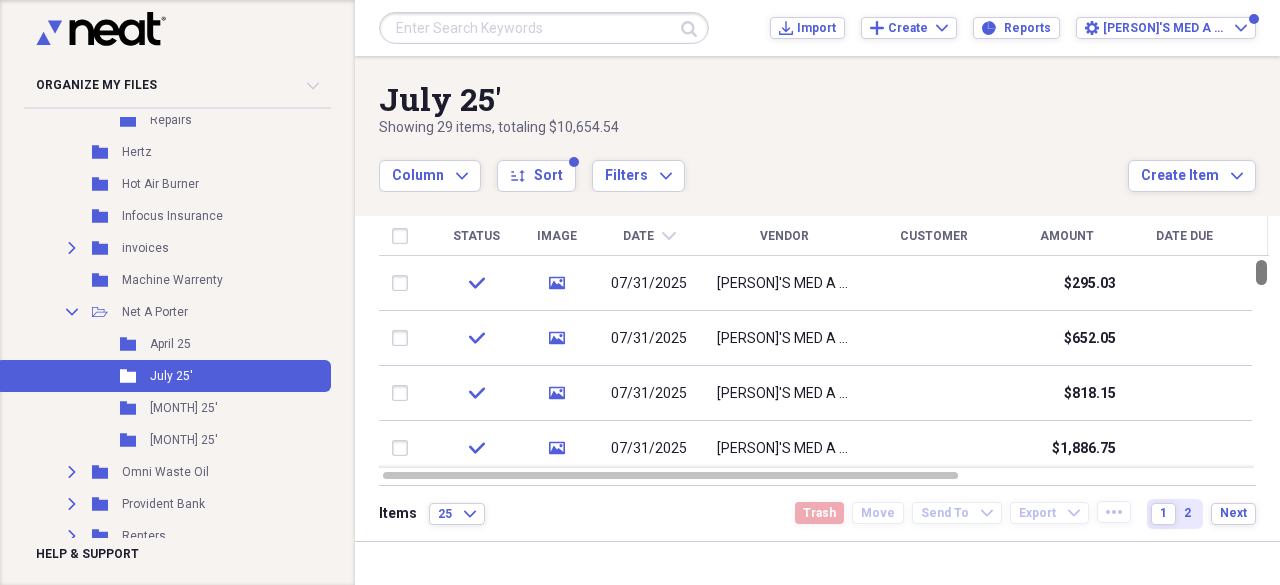 drag, startPoint x: 1272, startPoint y: 273, endPoint x: 1274, endPoint y: 253, distance: 20.09975 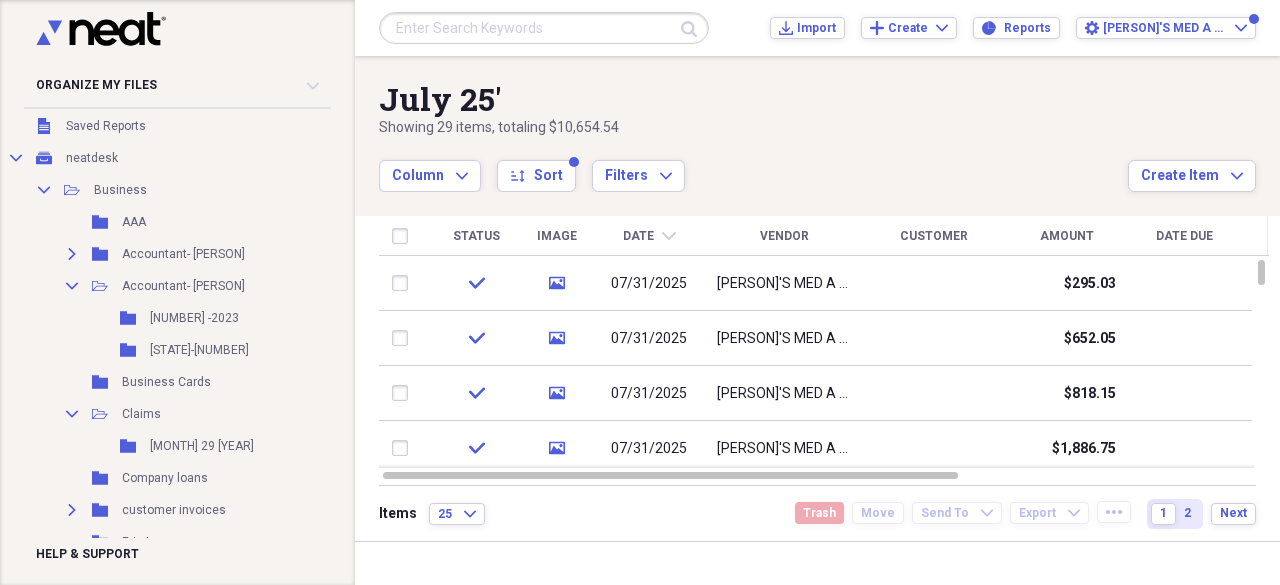 scroll, scrollTop: 0, scrollLeft: 0, axis: both 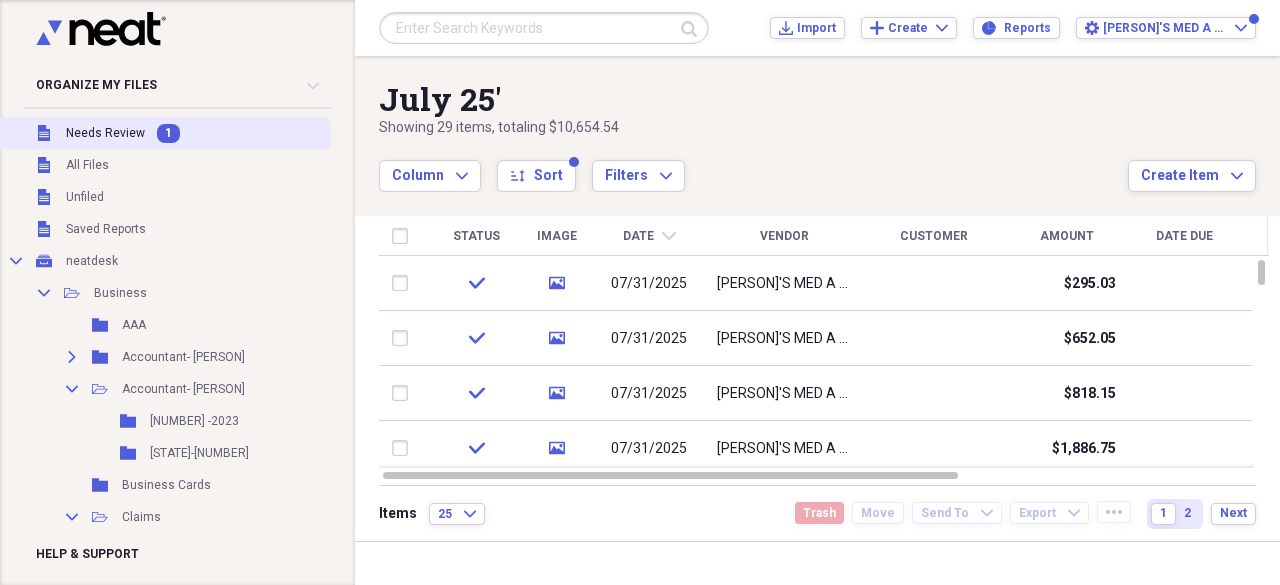 click on "Unfiled Needs Review 1" at bounding box center (163, 133) 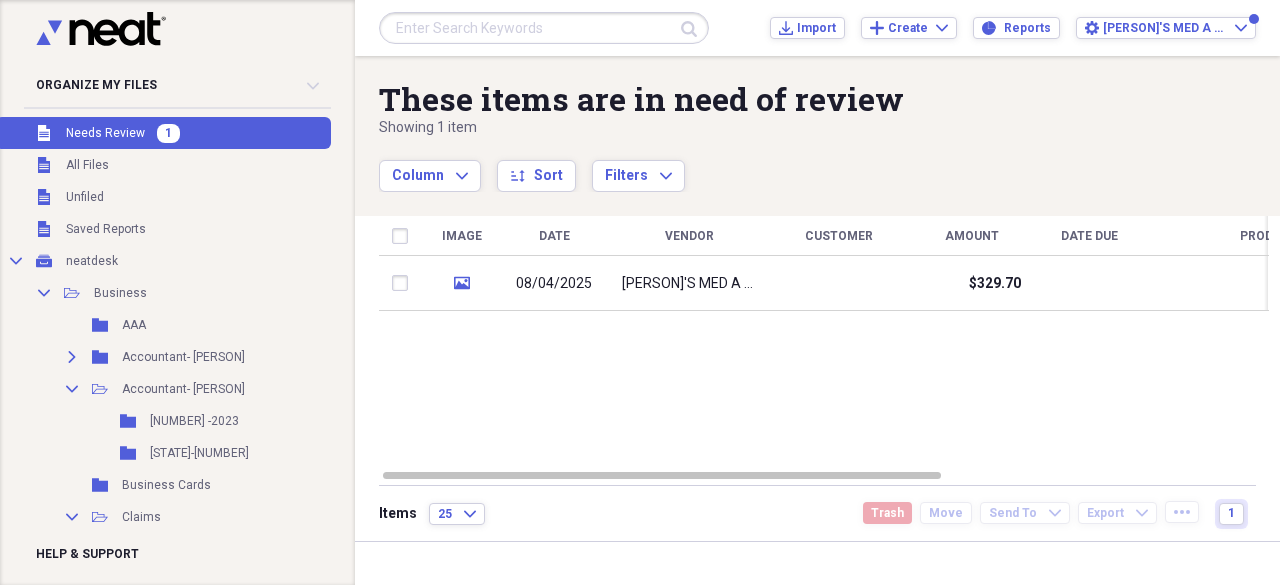 click on "[PERSON]'S MED A CAR" at bounding box center [689, 283] 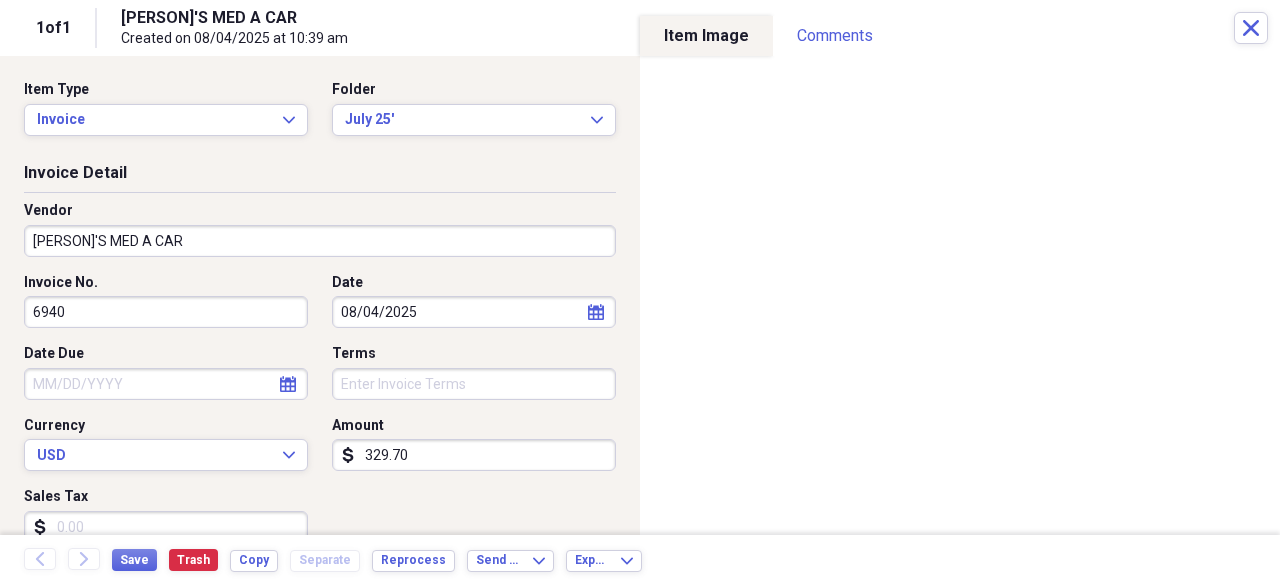 click 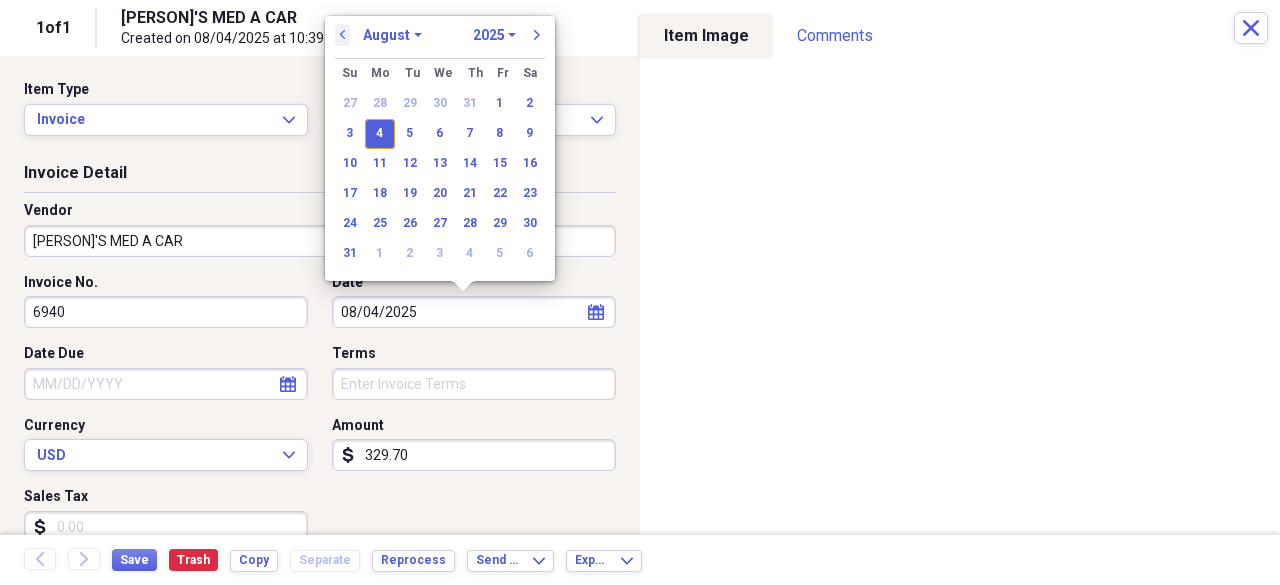 click on "previous" at bounding box center [343, 35] 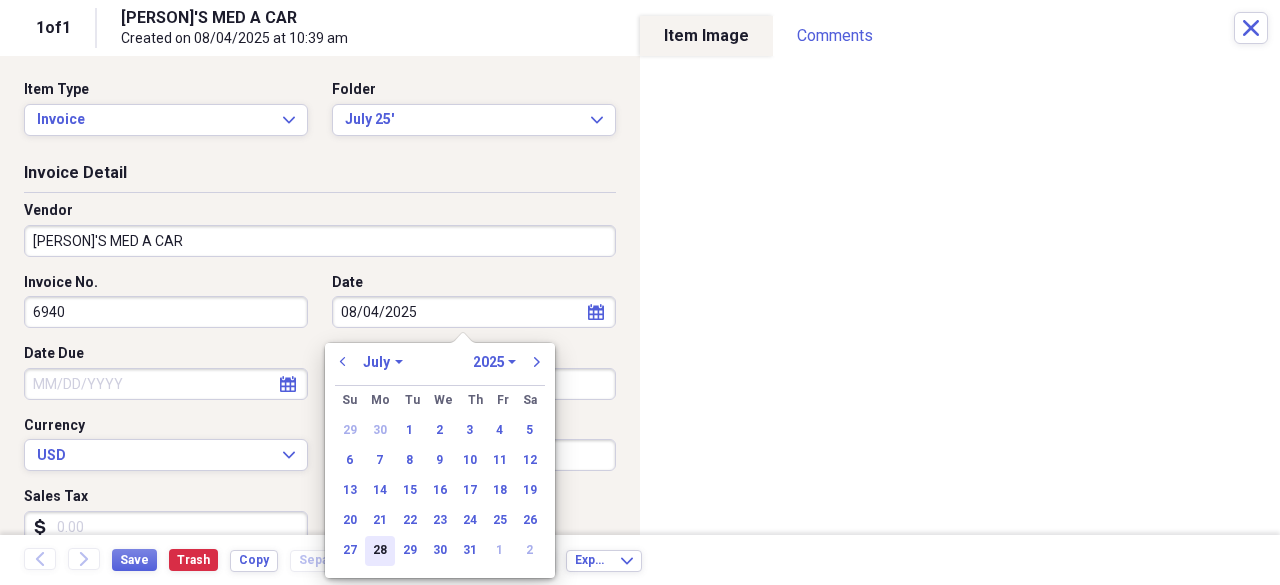 click on "28" at bounding box center (380, 551) 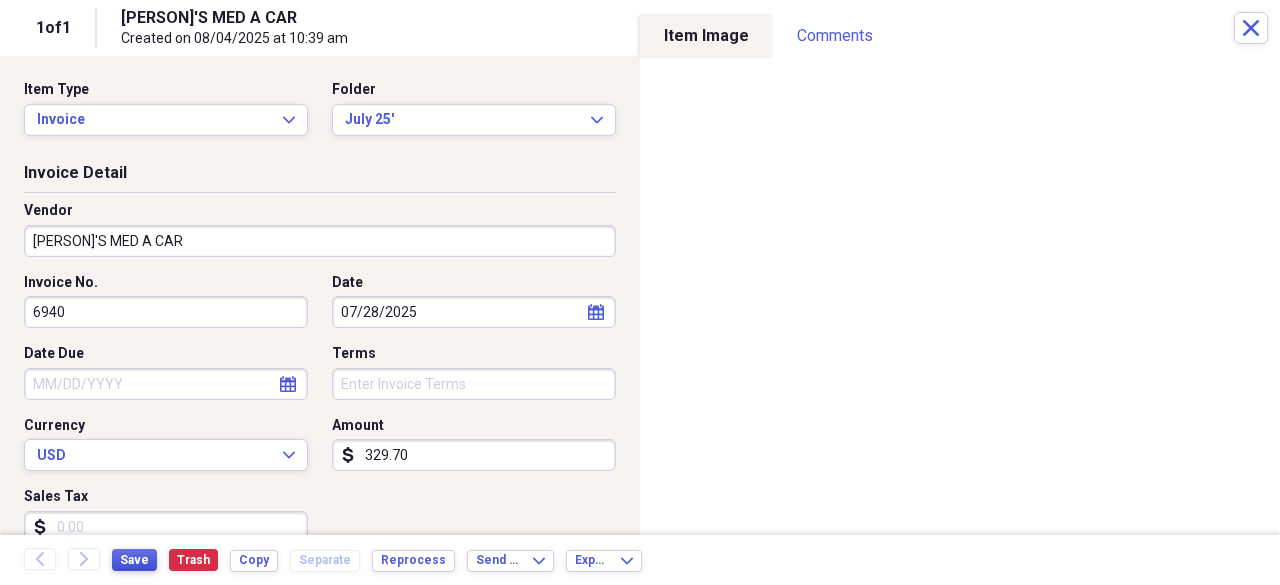 click on "Save" at bounding box center [134, 560] 